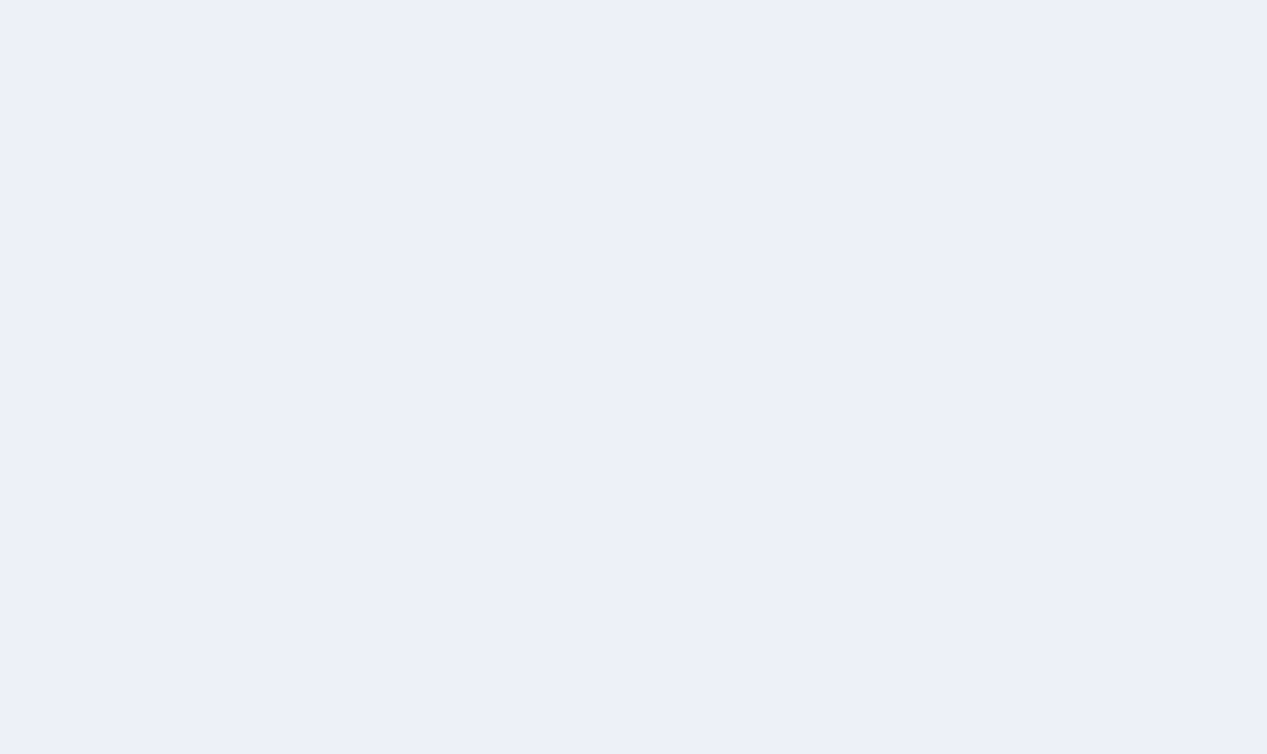 scroll, scrollTop: 0, scrollLeft: 0, axis: both 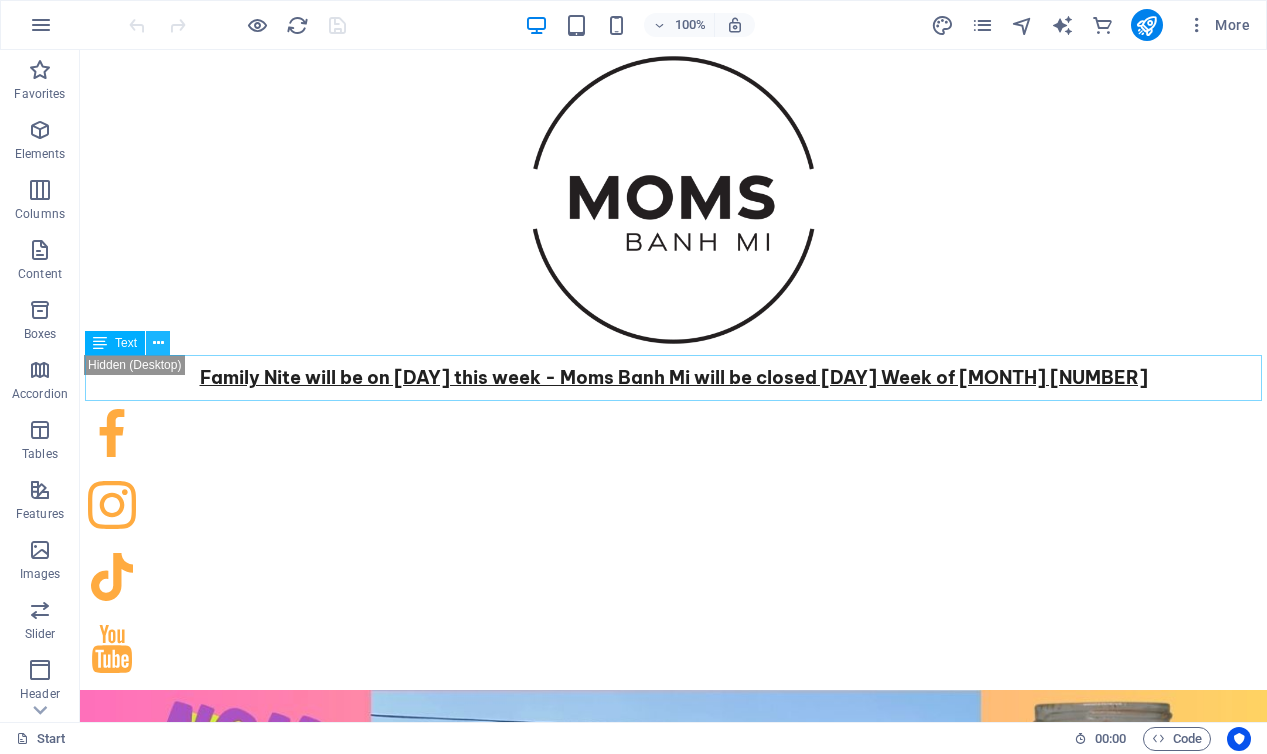 click at bounding box center (158, 343) 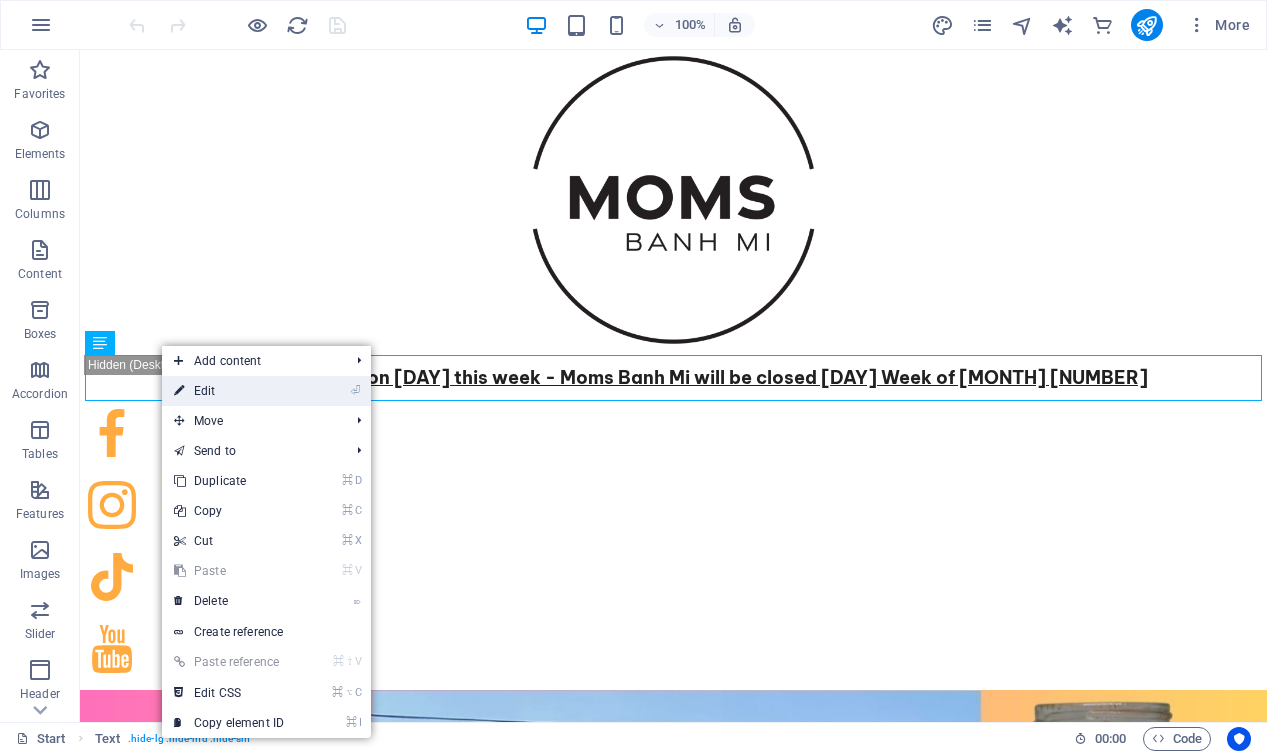 click on "⏎  Edit" at bounding box center [229, 391] 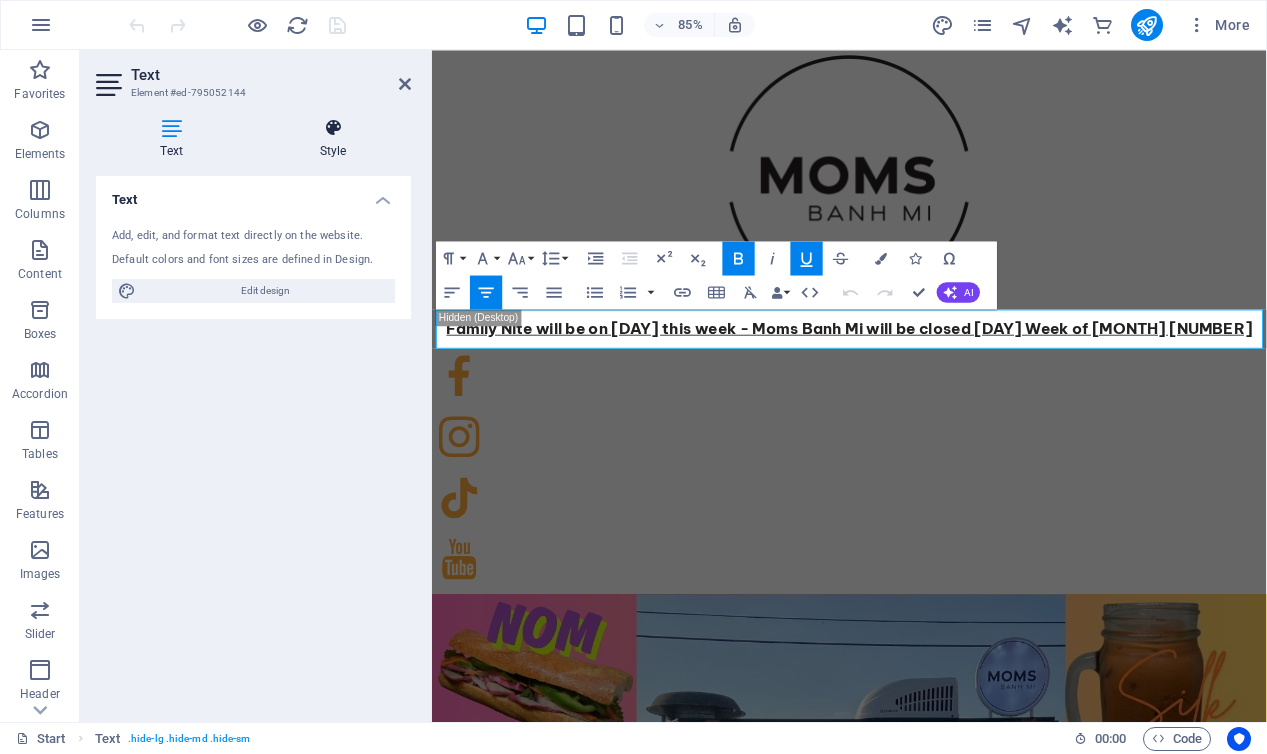click at bounding box center (333, 128) 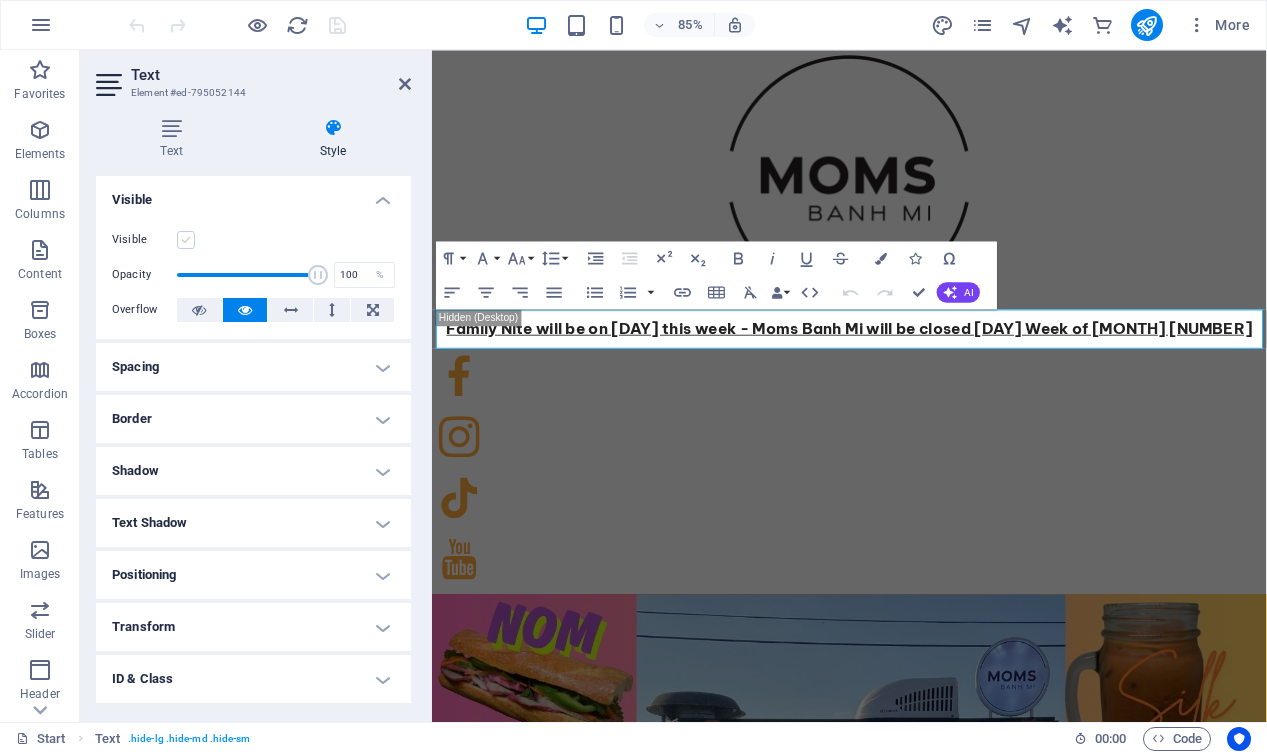 click at bounding box center [186, 240] 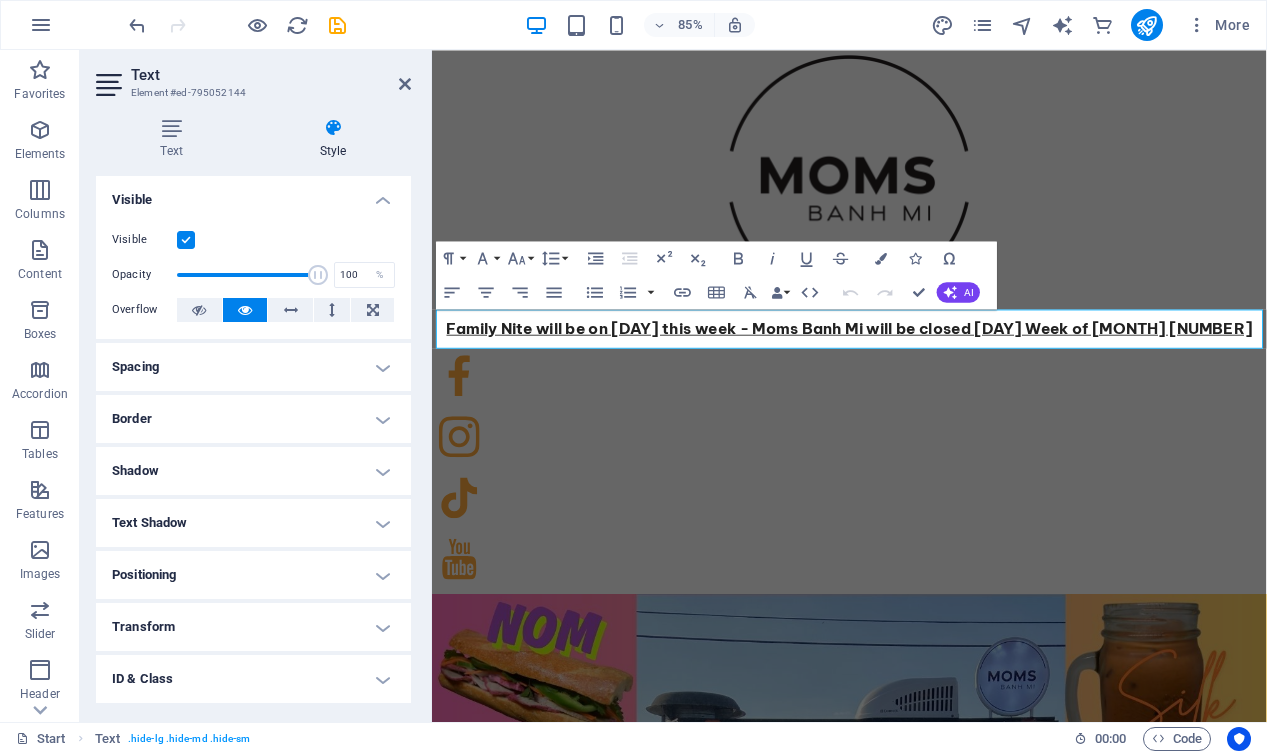 click on "Family Nite will be on [DAY] this week - Moms Banh Mi will be closed [DAY] Week of [MONTH] [NUMBER]" at bounding box center [923, 377] 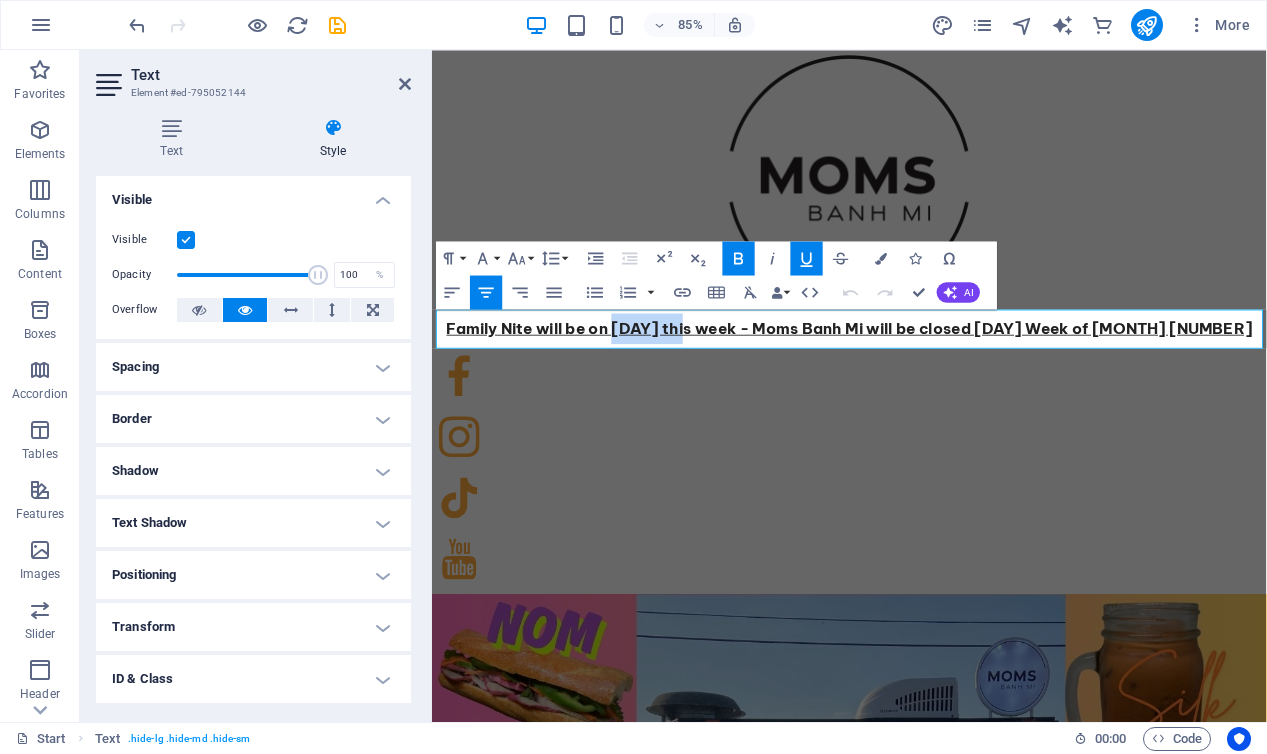 click on "Family Nite will be on [DAY] this week - Moms Banh Mi will be closed [DAY] Week of [MONTH] [NUMBER]" at bounding box center (923, 377) 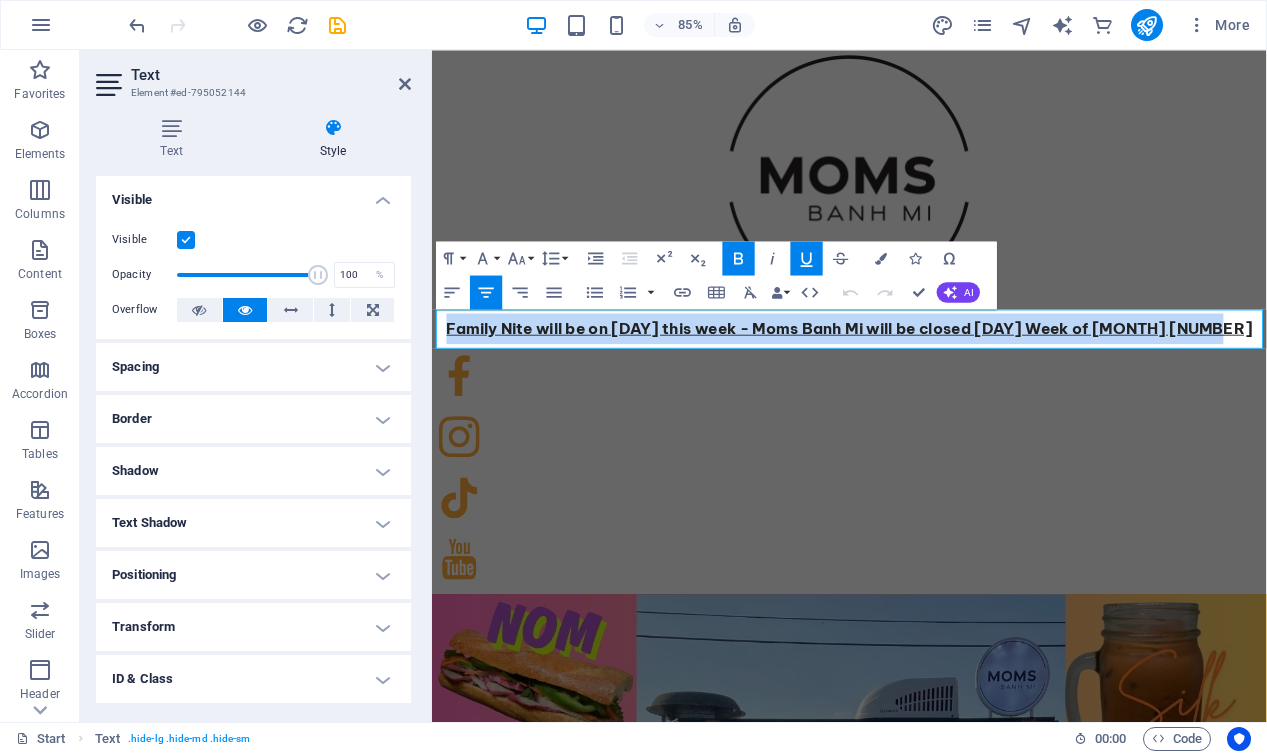 type 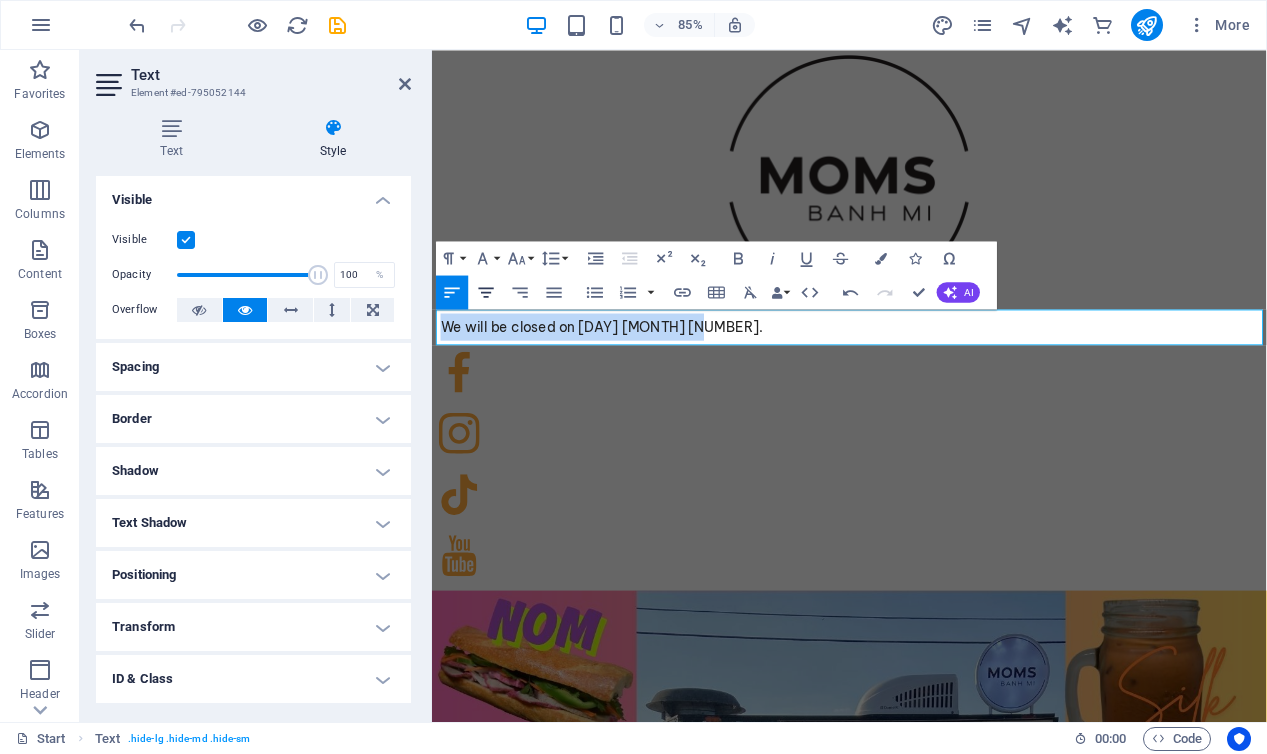 click 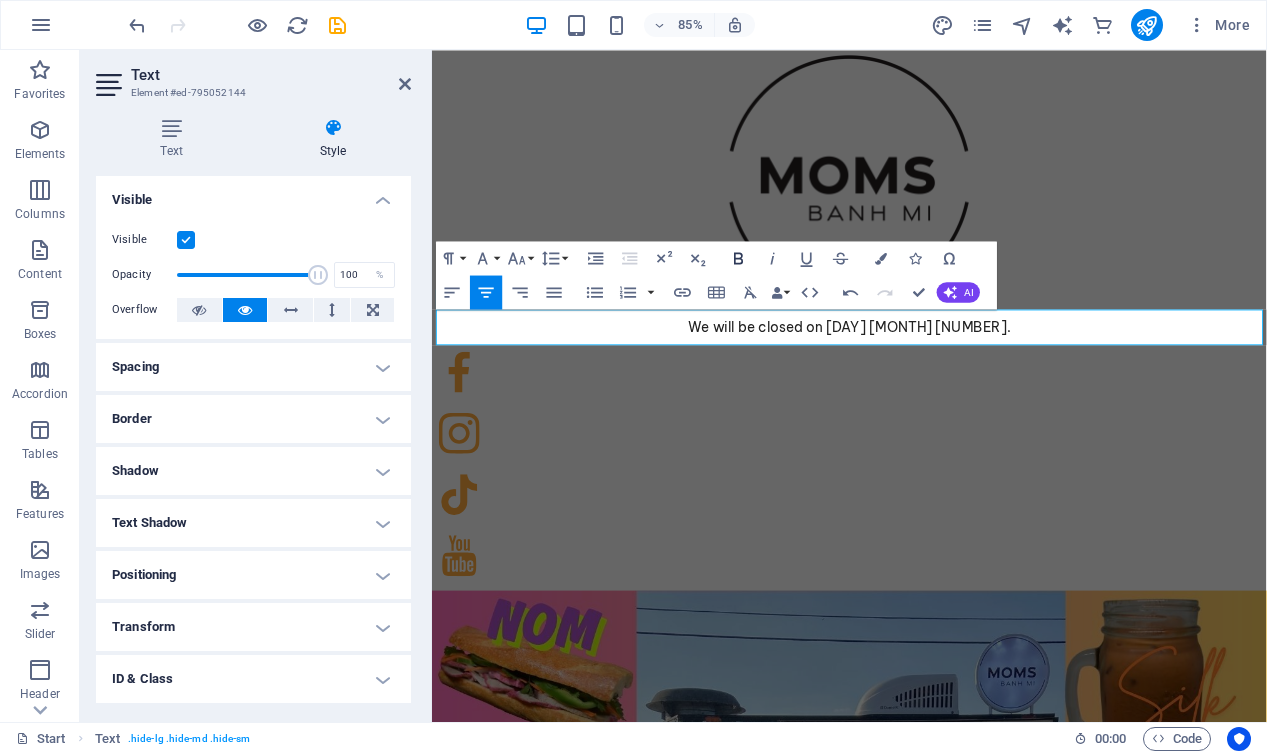 click 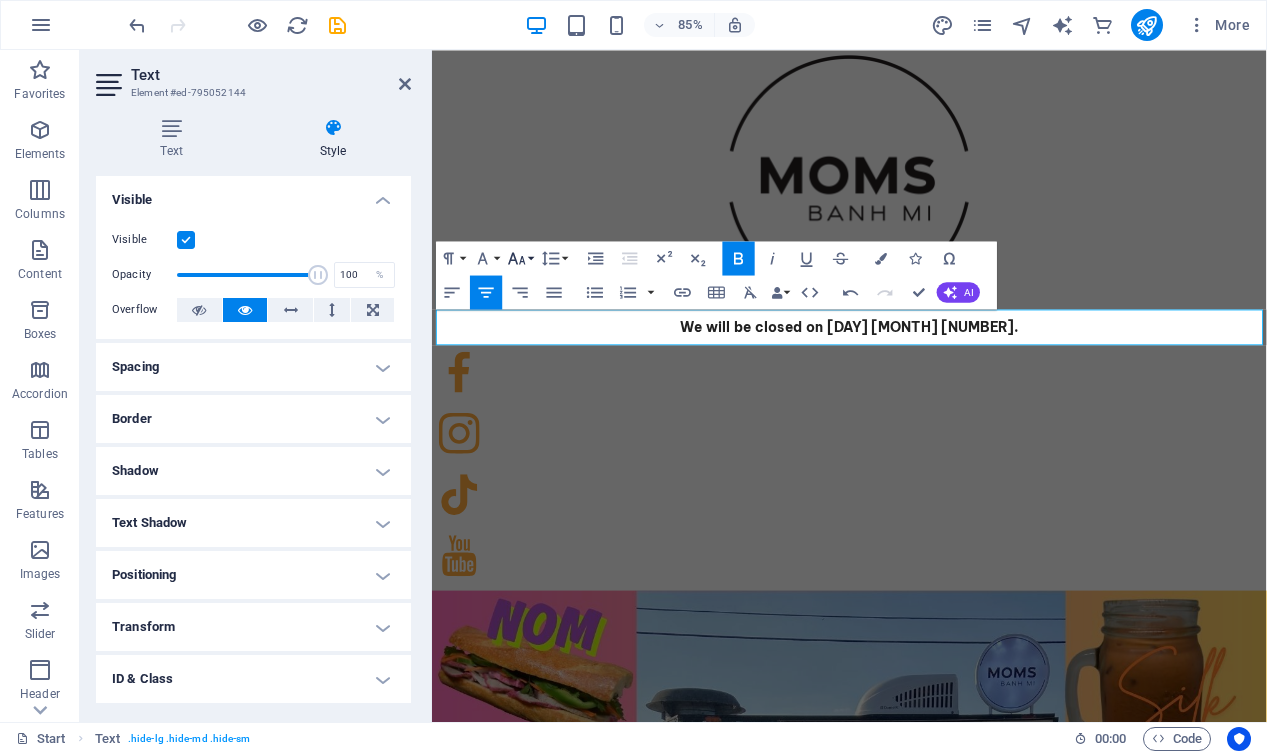 click on "Font Size" at bounding box center [520, 258] 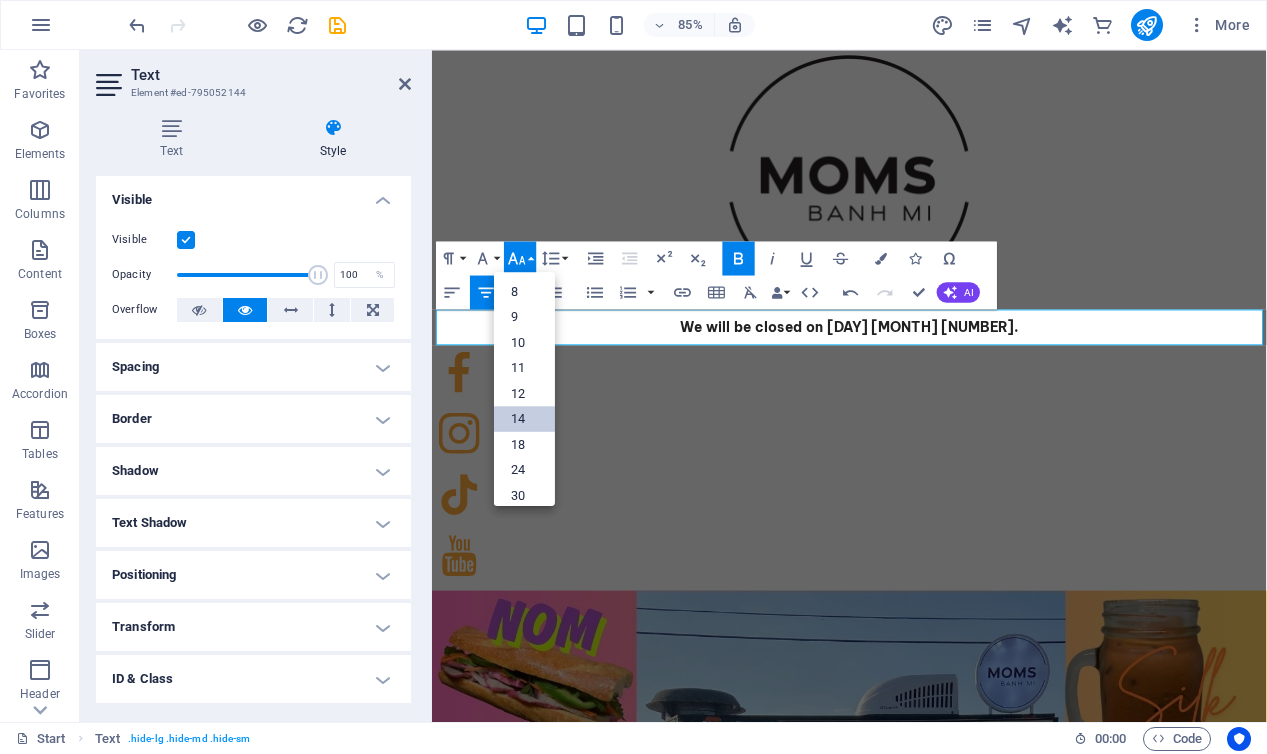 click on "14" at bounding box center [524, 419] 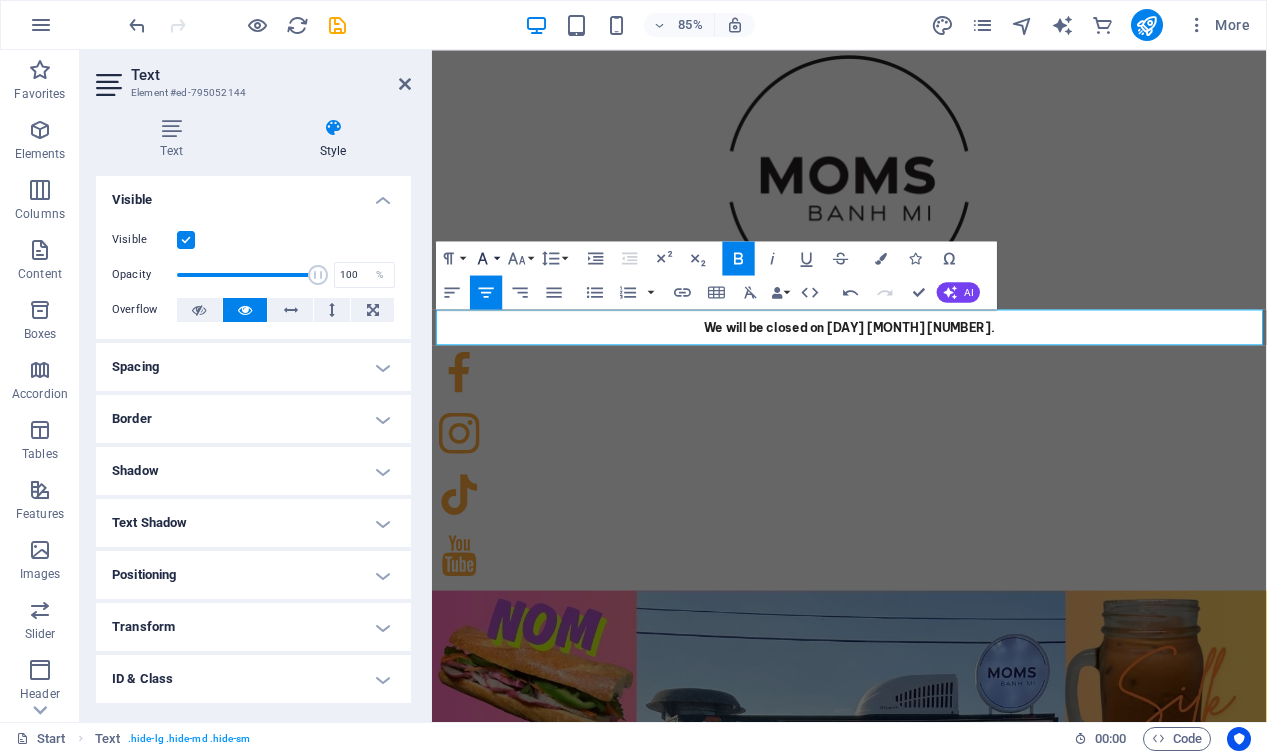 click on "Font Family" at bounding box center (486, 258) 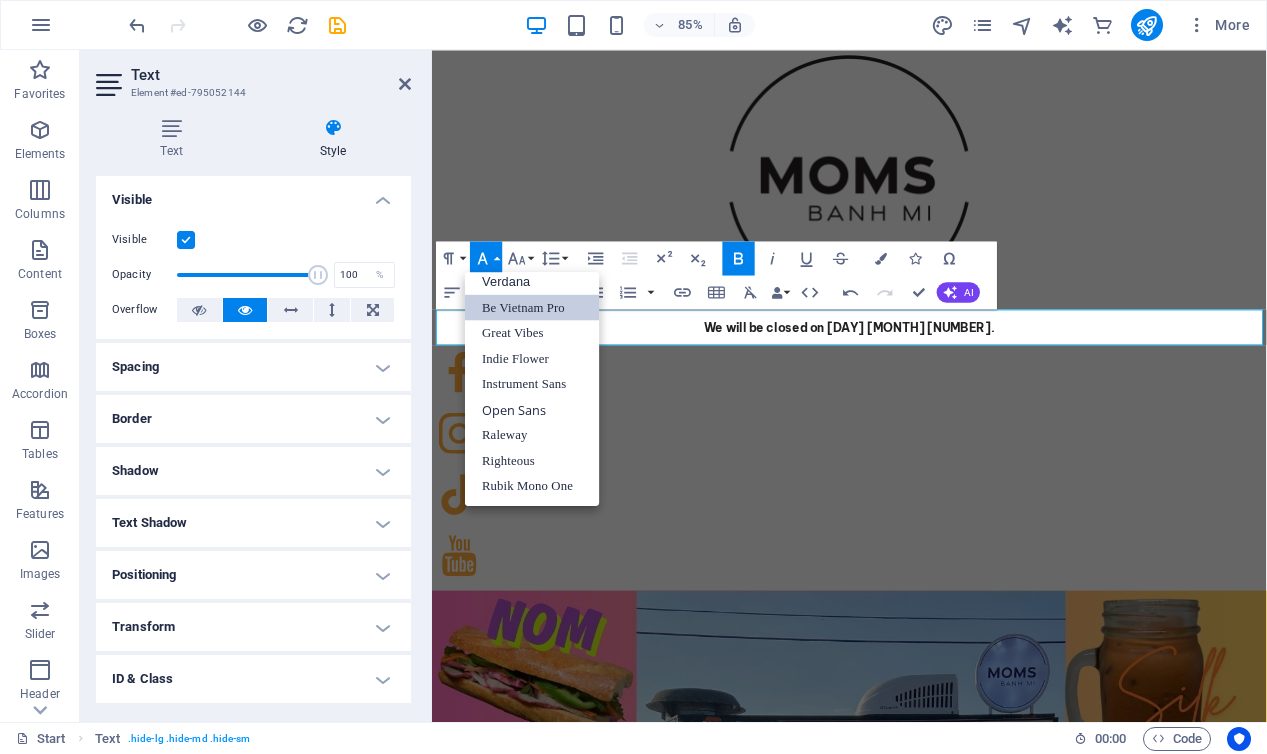 scroll, scrollTop: 161, scrollLeft: 0, axis: vertical 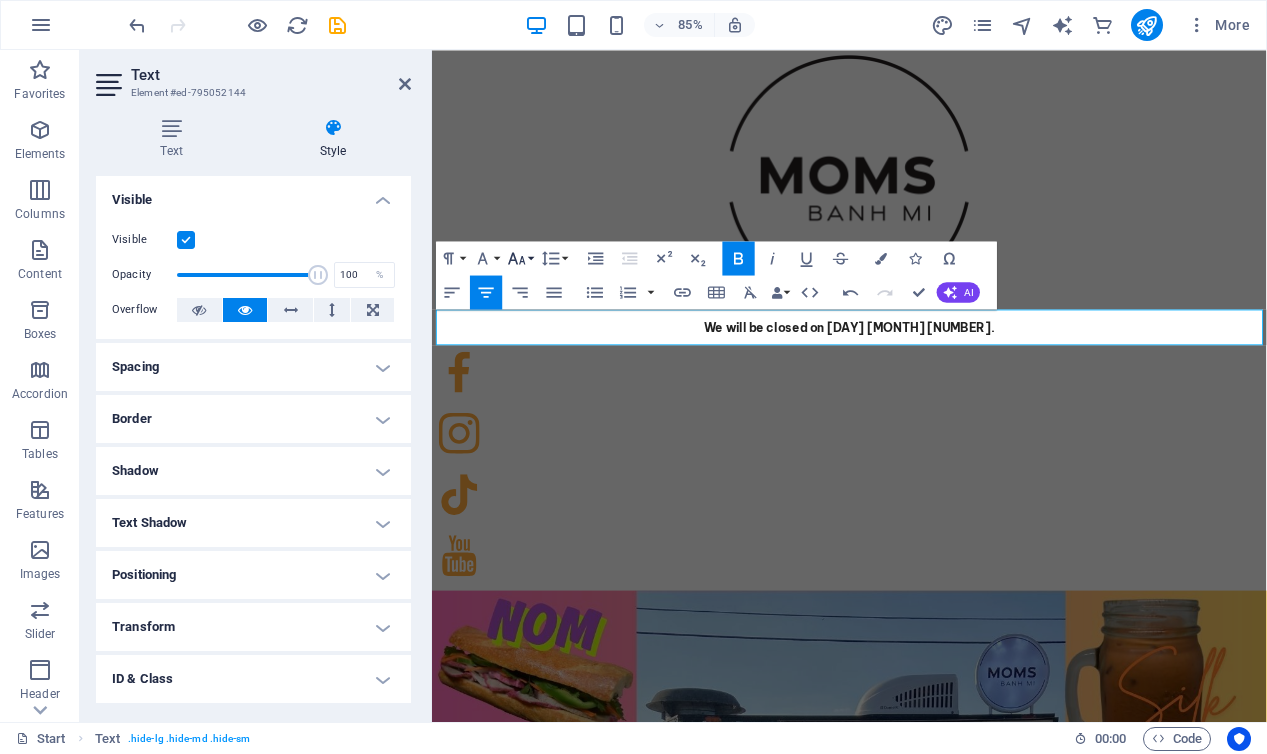 click 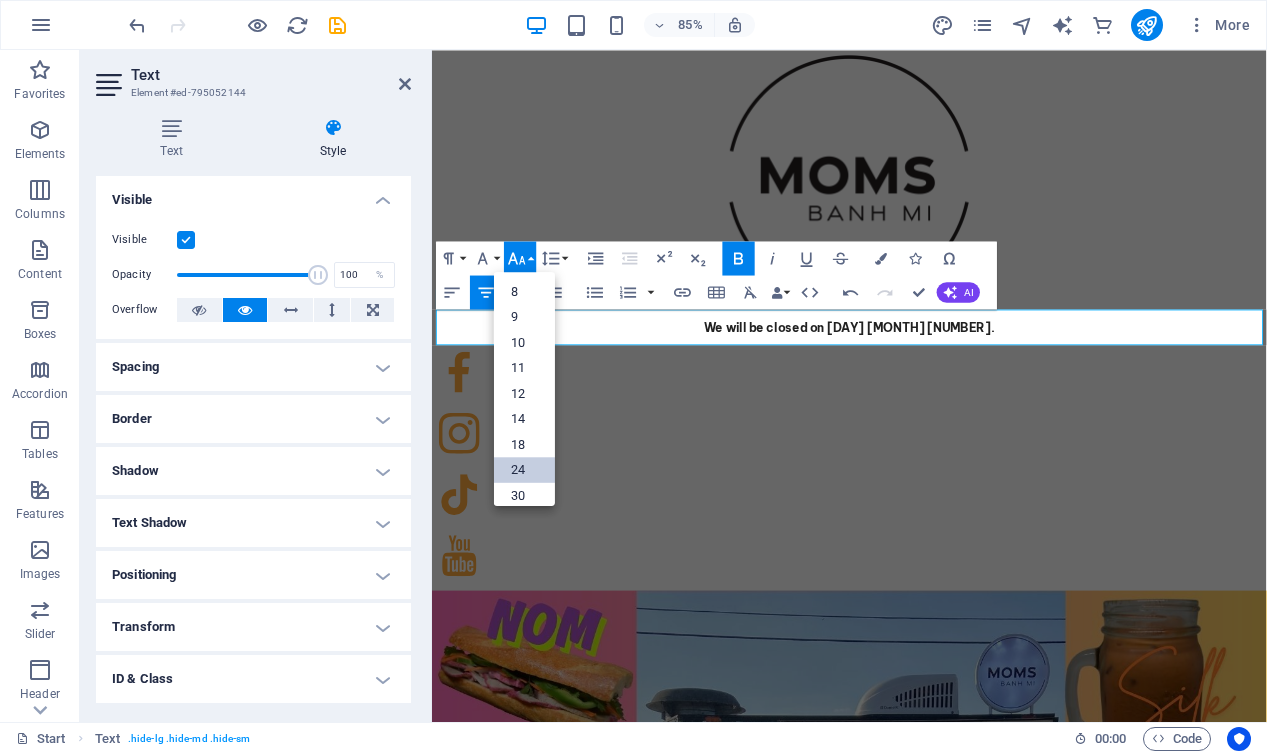 click on "24" at bounding box center (524, 470) 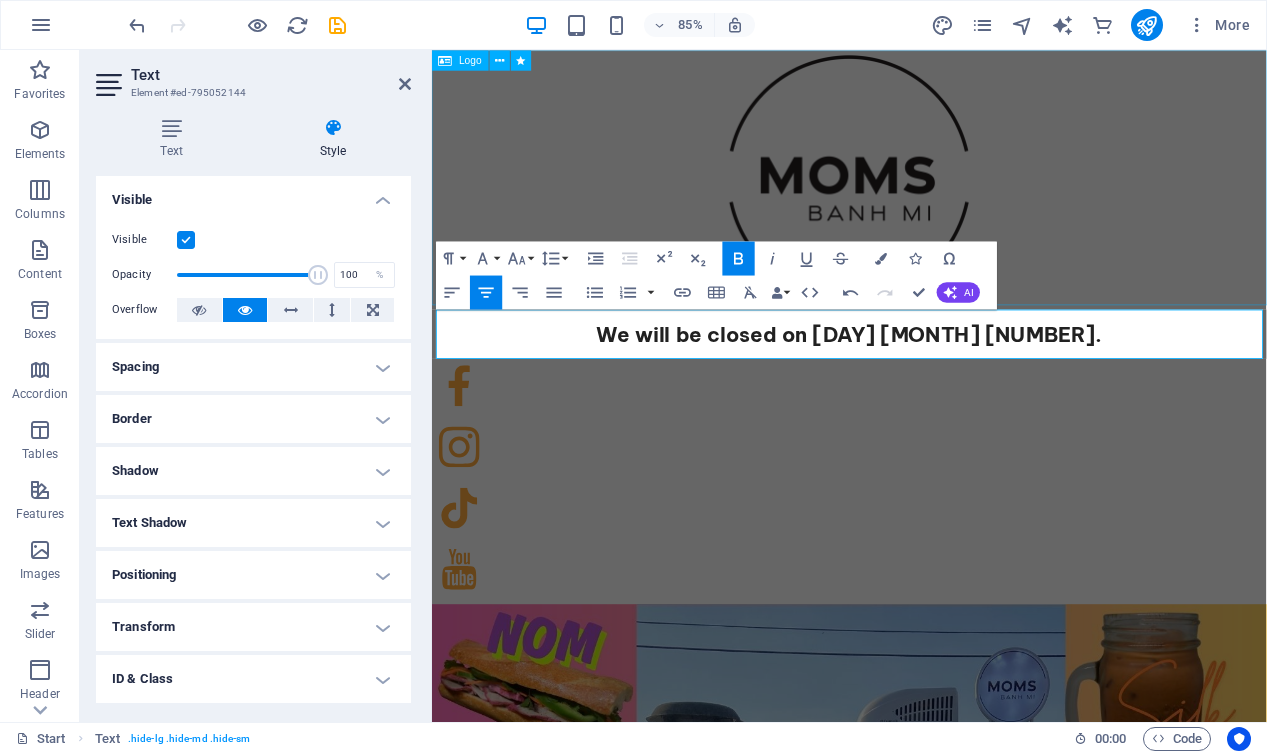 click at bounding box center [923, 200] 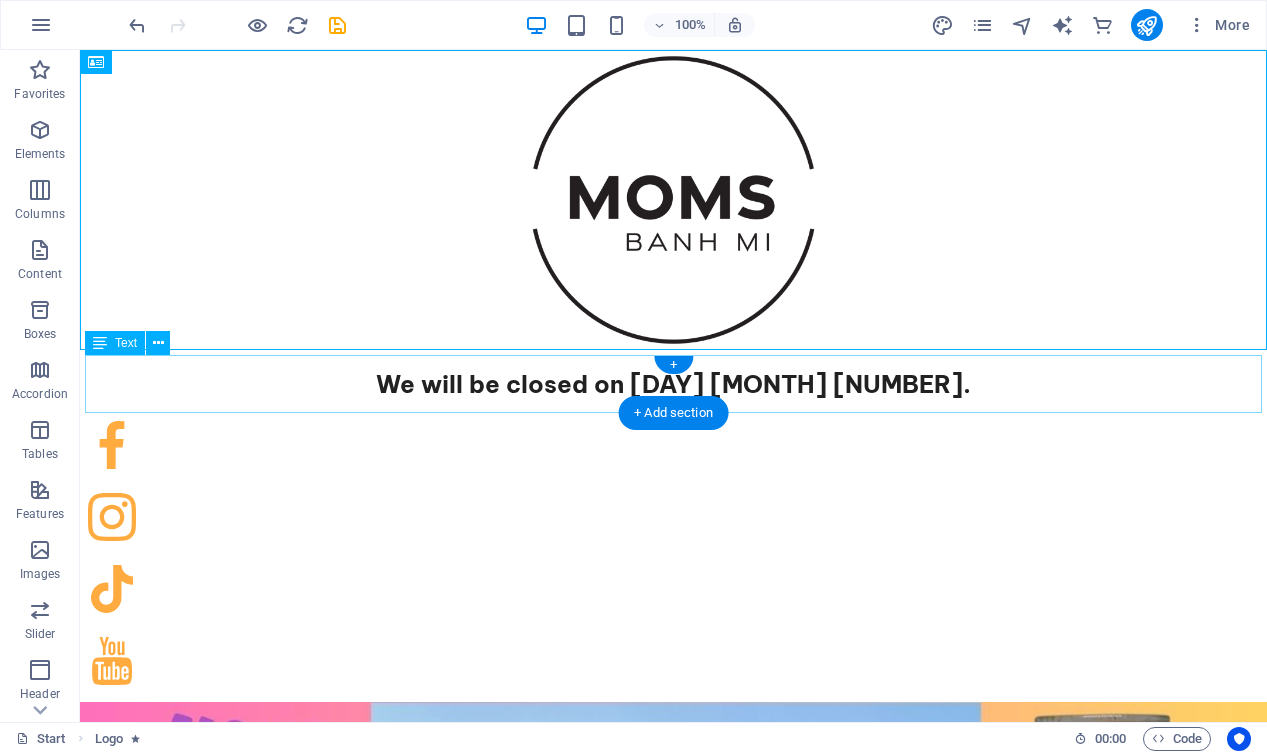click on "We will be closed on [DAY] [MONTH] [NUMBER]." at bounding box center [673, 384] 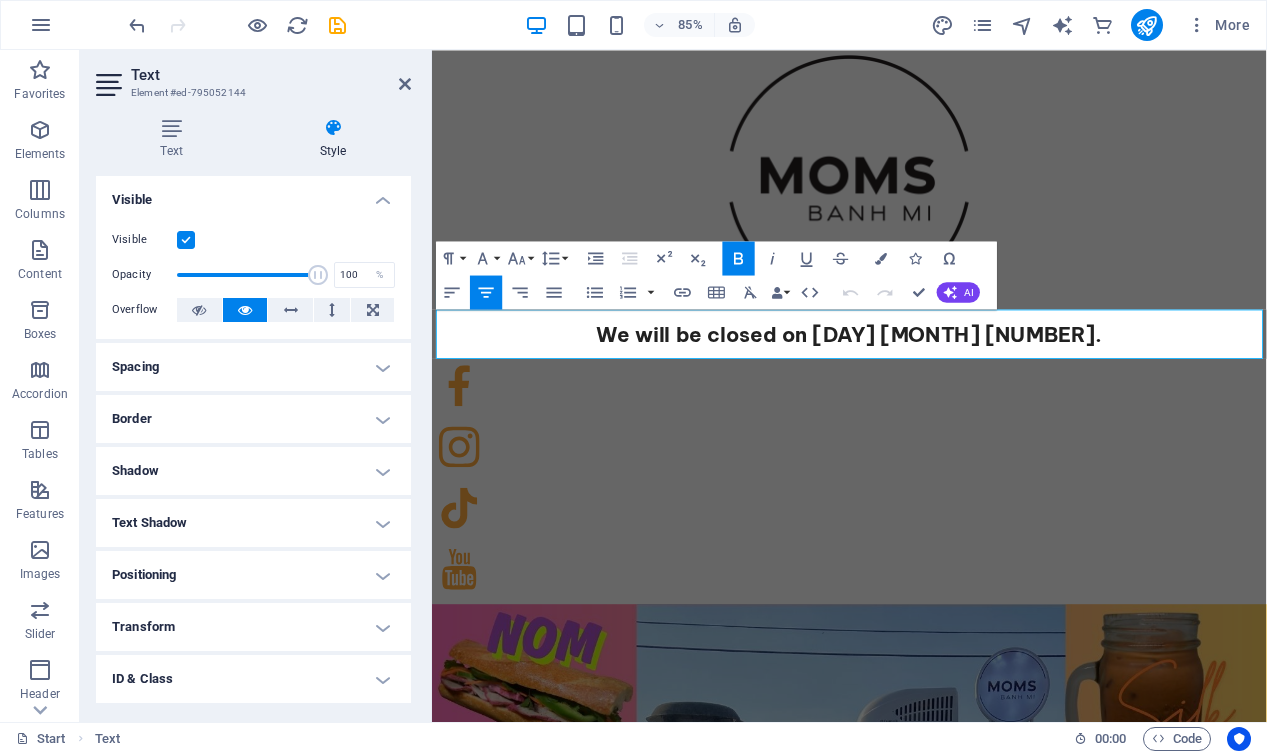 click on "We will be closed on [DAY] [MONTH] [NUMBER]." at bounding box center [923, 384] 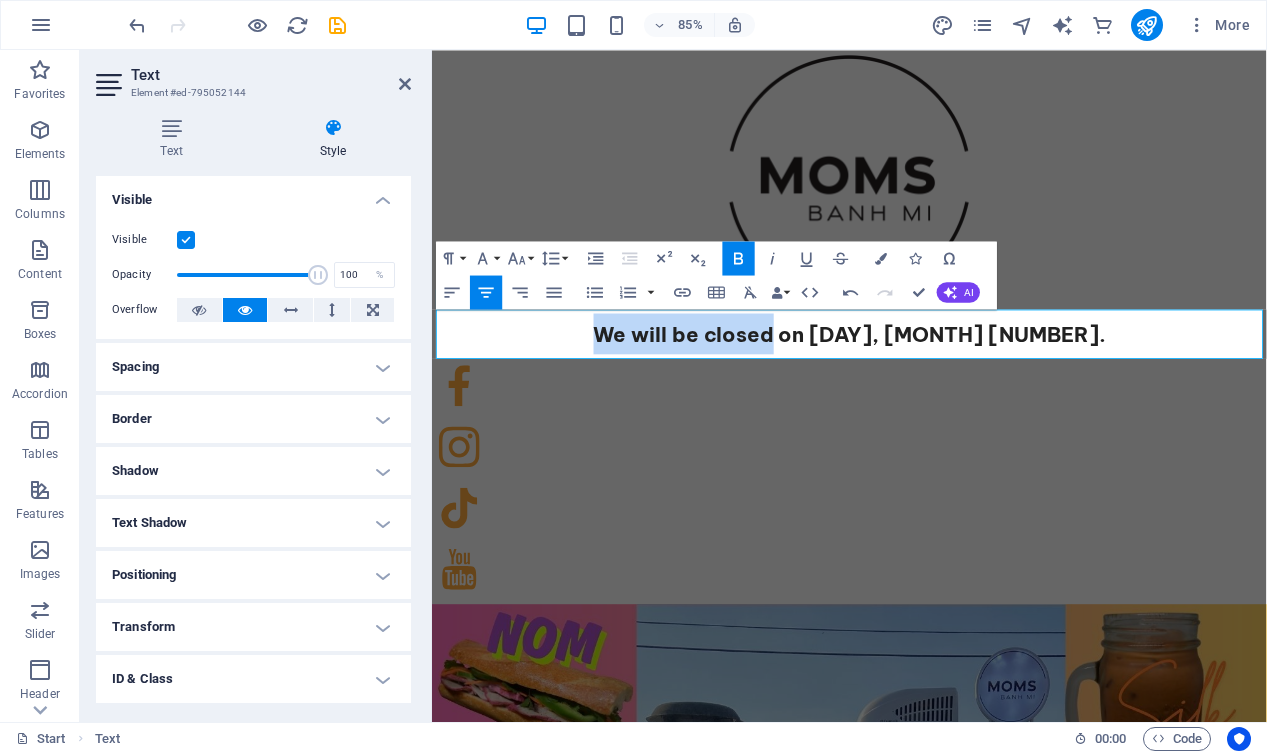 drag, startPoint x: 890, startPoint y: 384, endPoint x: 696, endPoint y: 379, distance: 194.06442 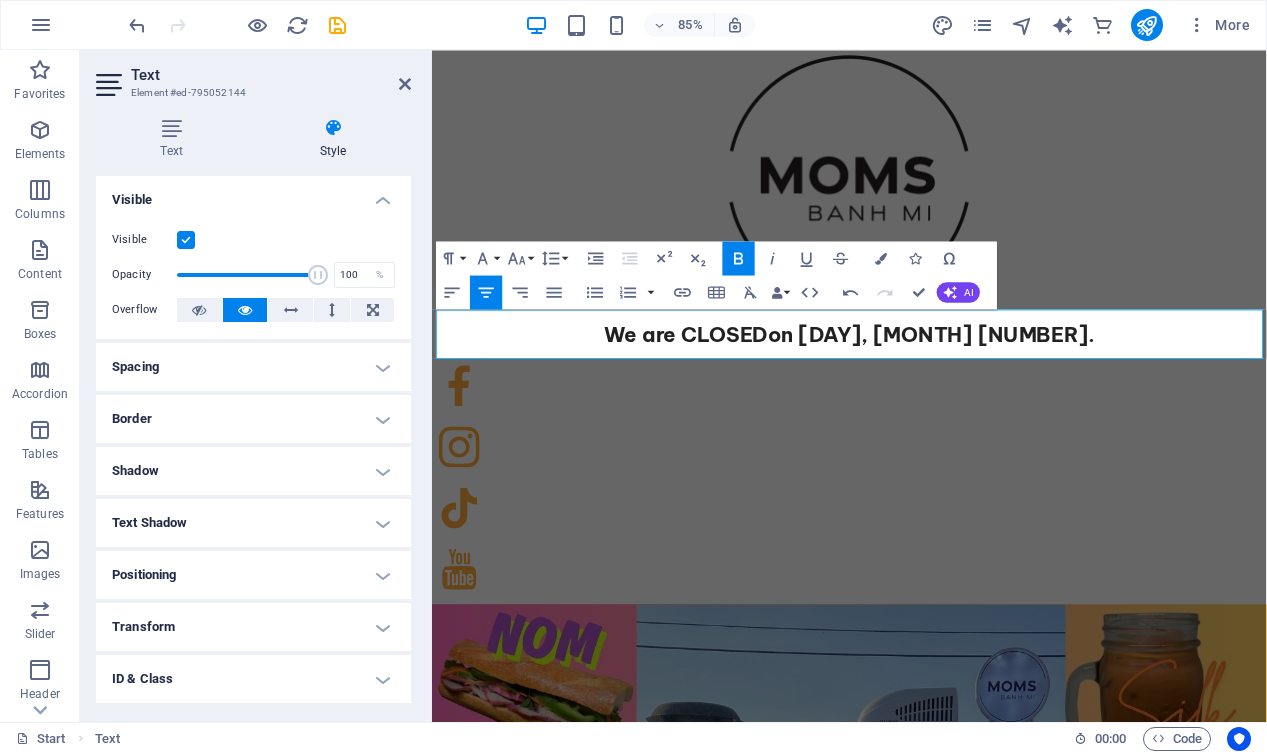 click on "We are CLOSEDon [DAY], [MONTH] [NUMBER]." at bounding box center [923, 384] 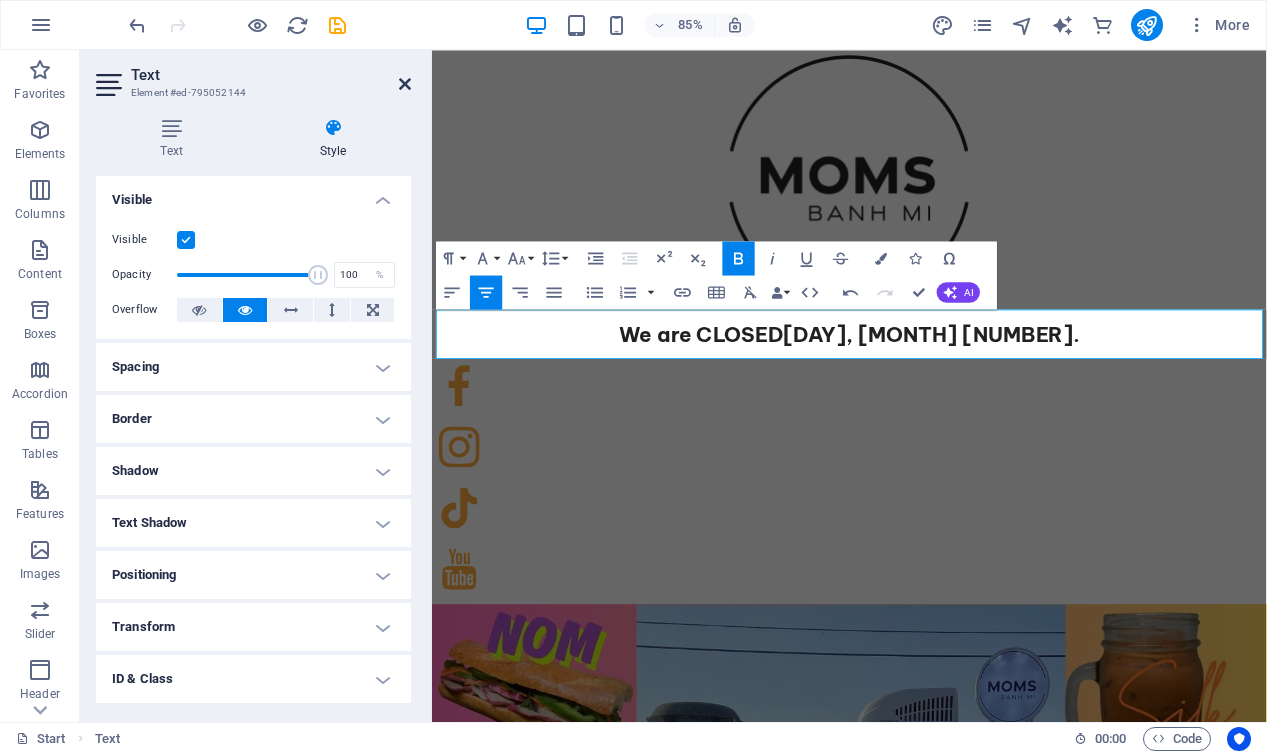 click at bounding box center (405, 84) 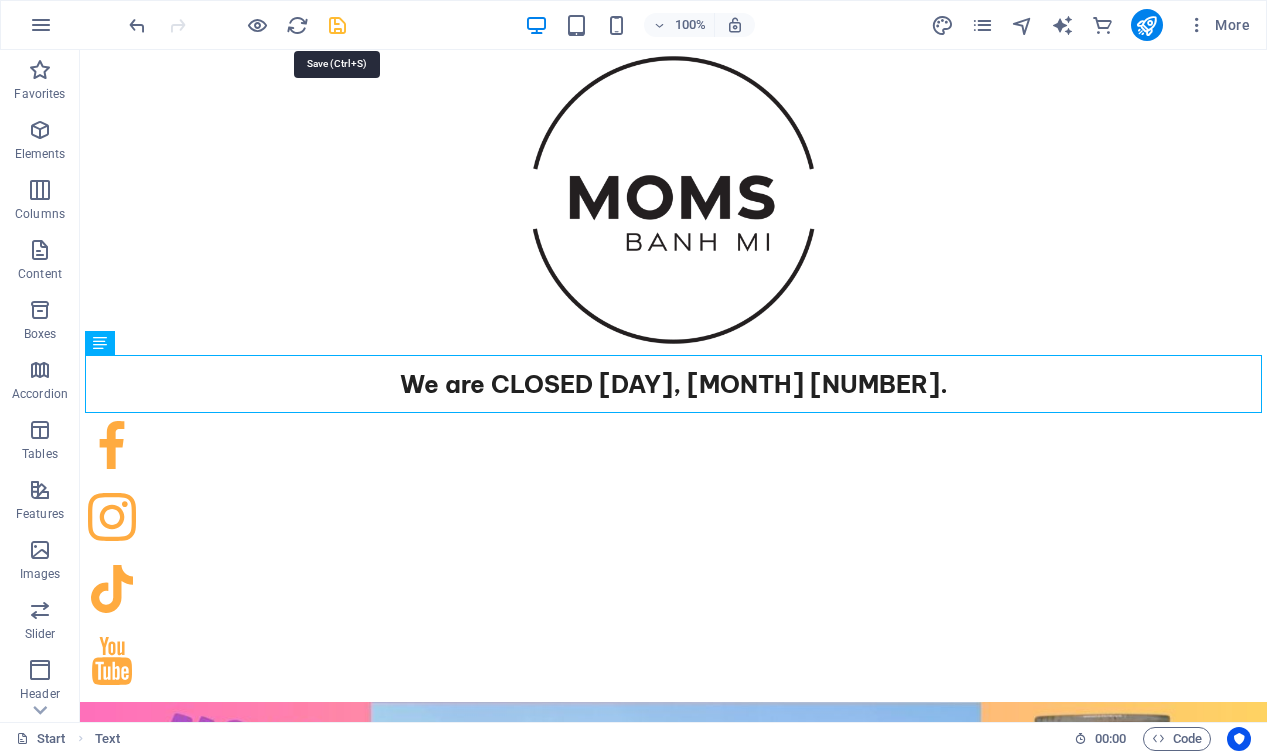 click at bounding box center (337, 25) 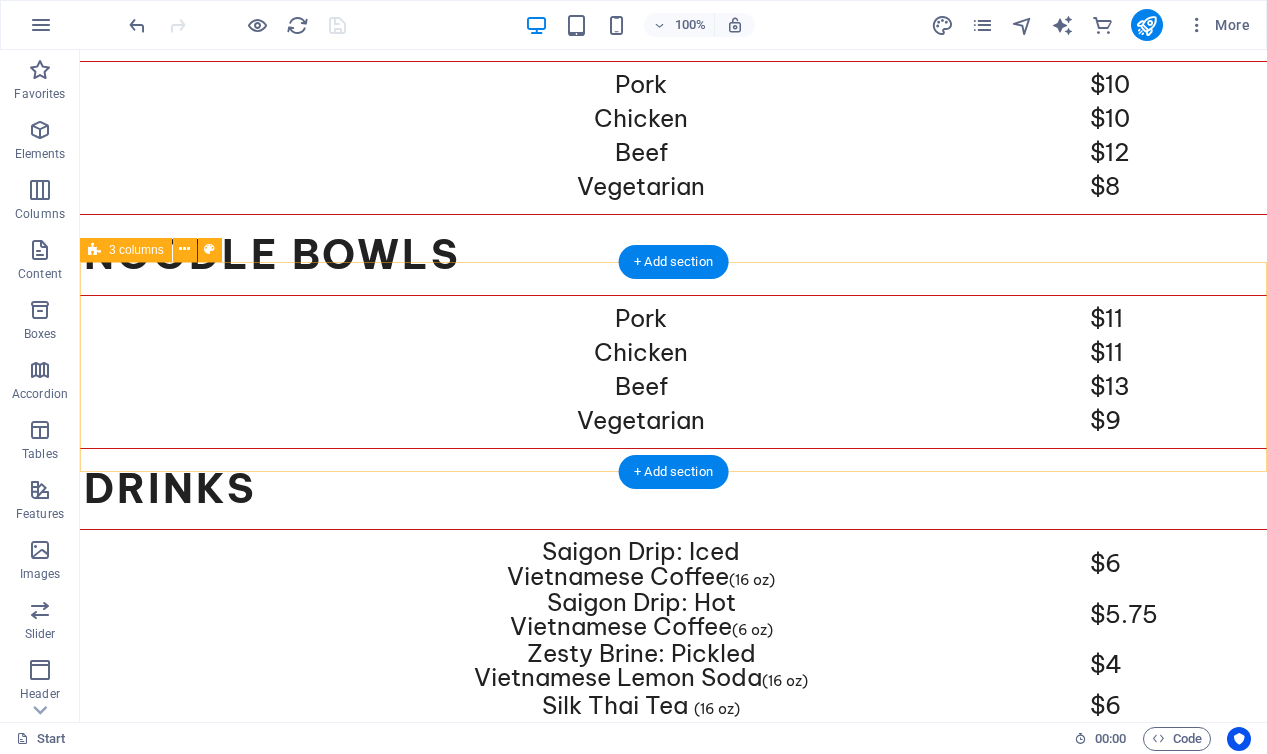 scroll, scrollTop: 6329, scrollLeft: 0, axis: vertical 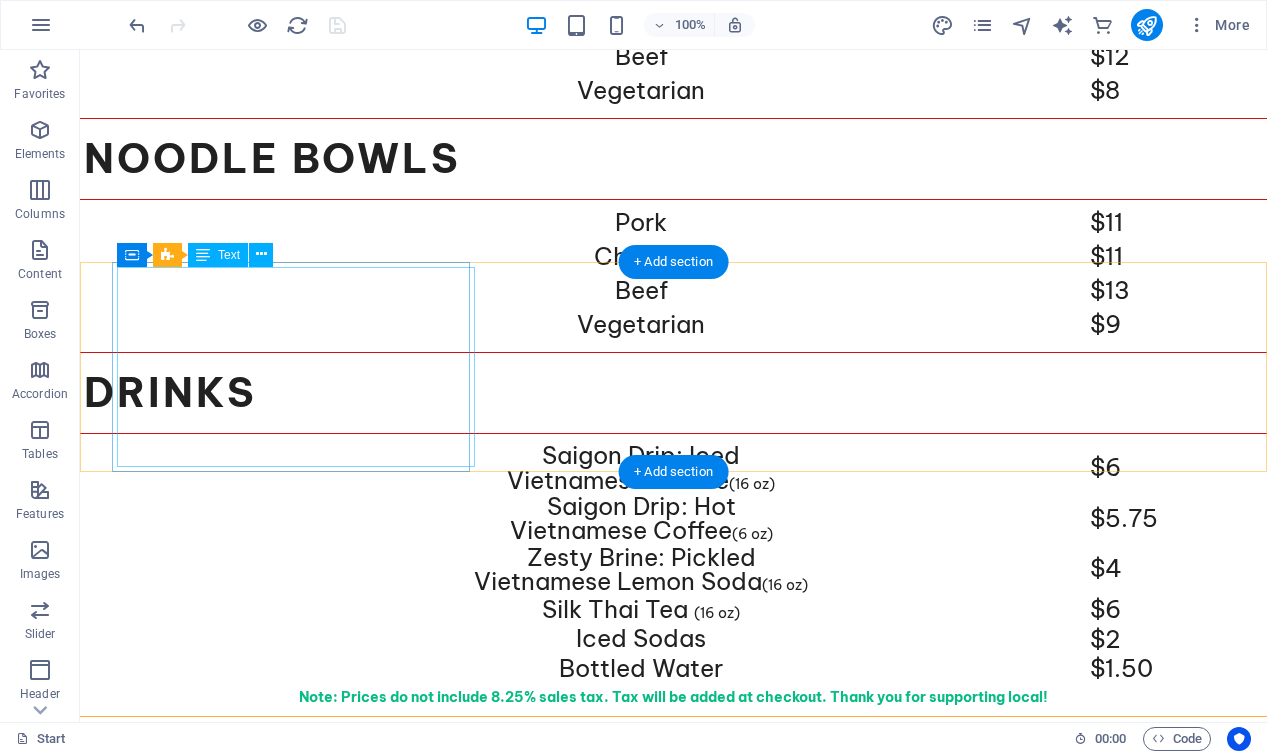click on "[DAY] [TIME] + [TIME] [DAY] [TIME] + [TIME]Family Nite [DAY] CLOSED (Rotates weekly with [DAY]) [DAY] [TIME] + [TIME] [DAY] [TIME] + [TIME] [DAY] [TIME] + [TIME] [DAY] [TIME] + [TIME]" at bounding box center [291, 3216] 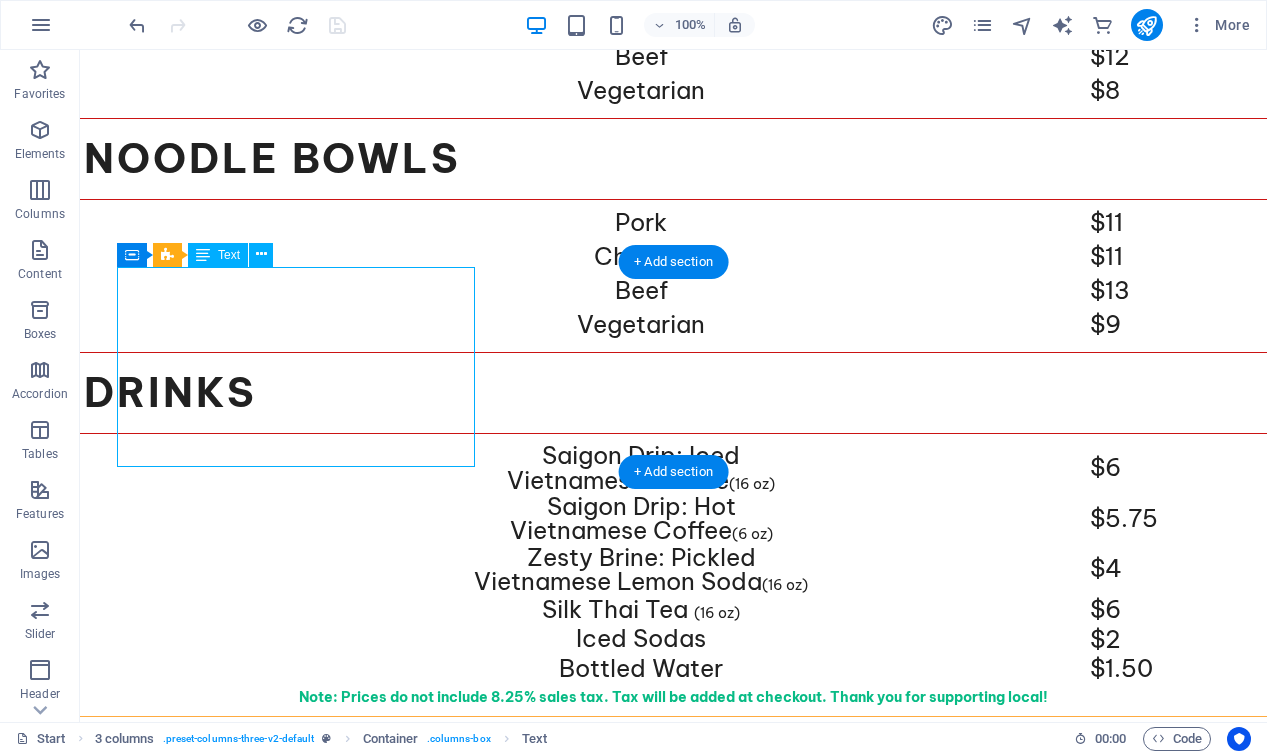 click on "[DAY] [TIME] + [TIME] [DAY] [TIME] + [TIME]Family Nite [DAY] CLOSED (Rotates weekly with [DAY]) [DAY] [TIME] + [TIME] [DAY] [TIME] + [TIME] [DAY] [TIME] + [TIME] [DAY] [TIME] + [TIME]" at bounding box center (291, 3216) 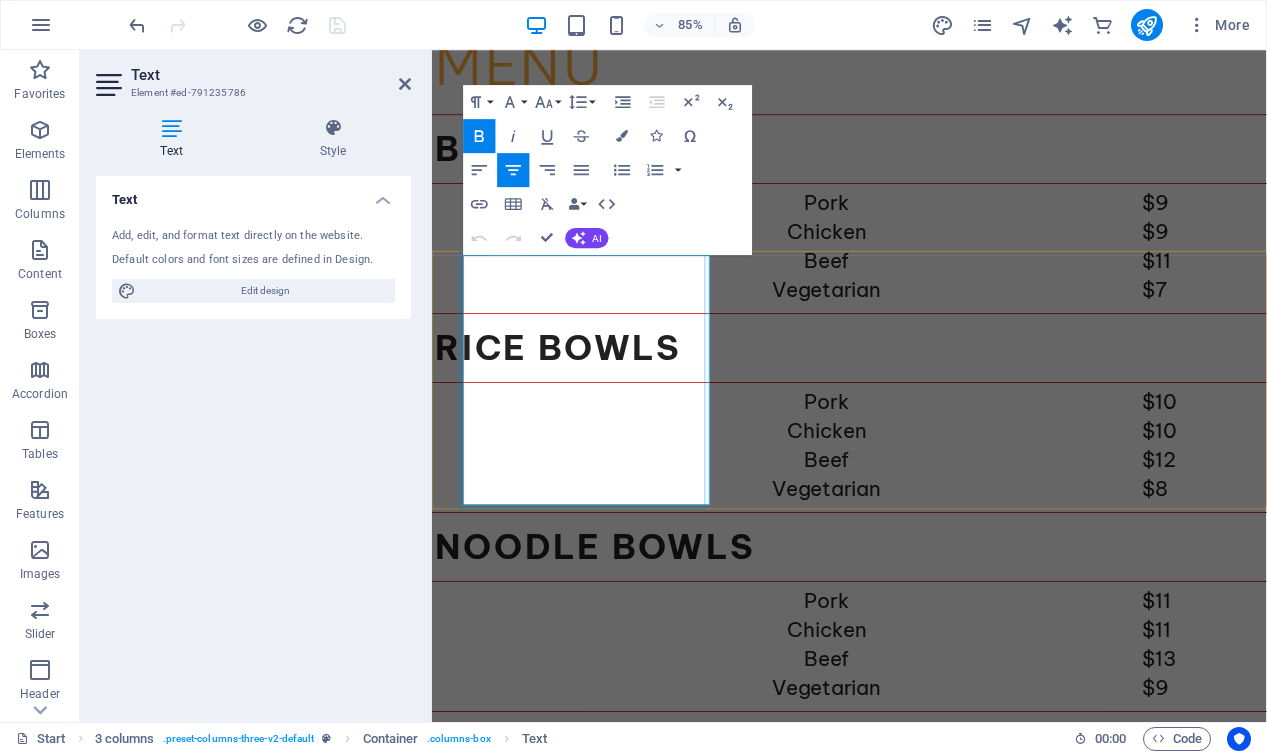 click on "[TIME] + [TIME]" at bounding box center (660, 3242) 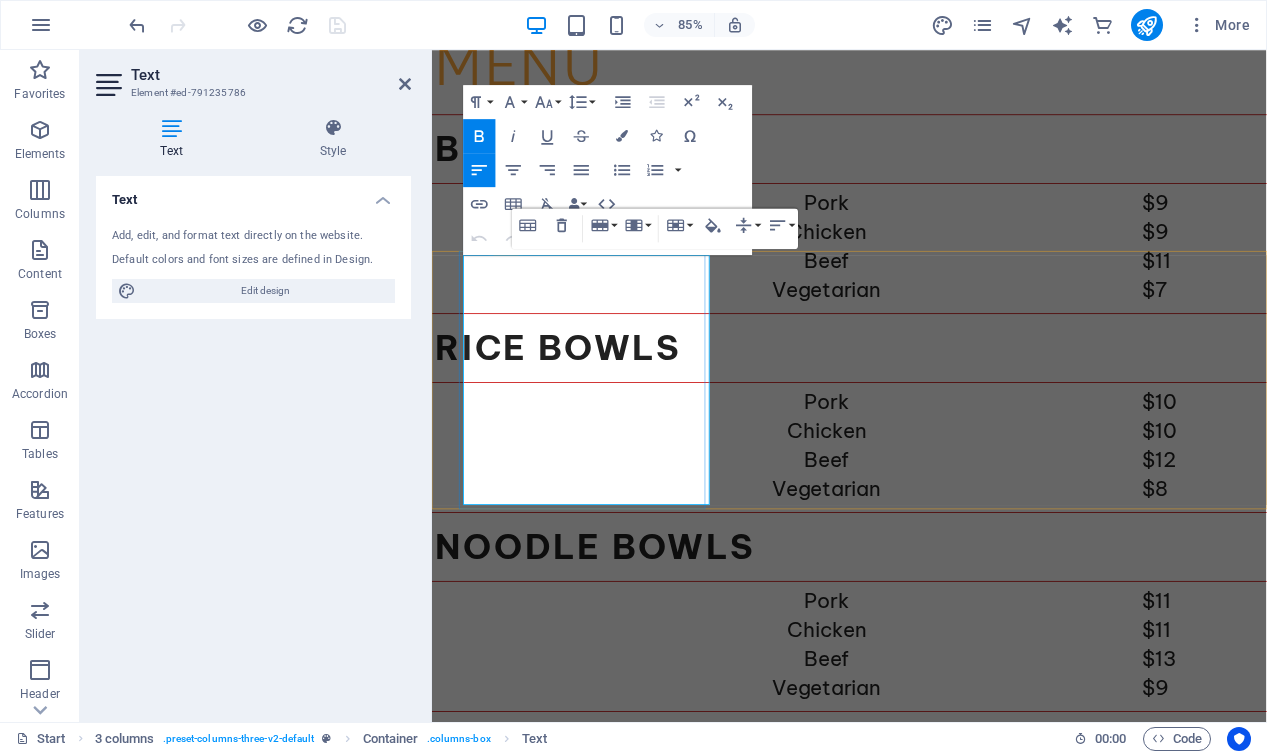 click on "[TIME] + [TIME]" at bounding box center (660, 3242) 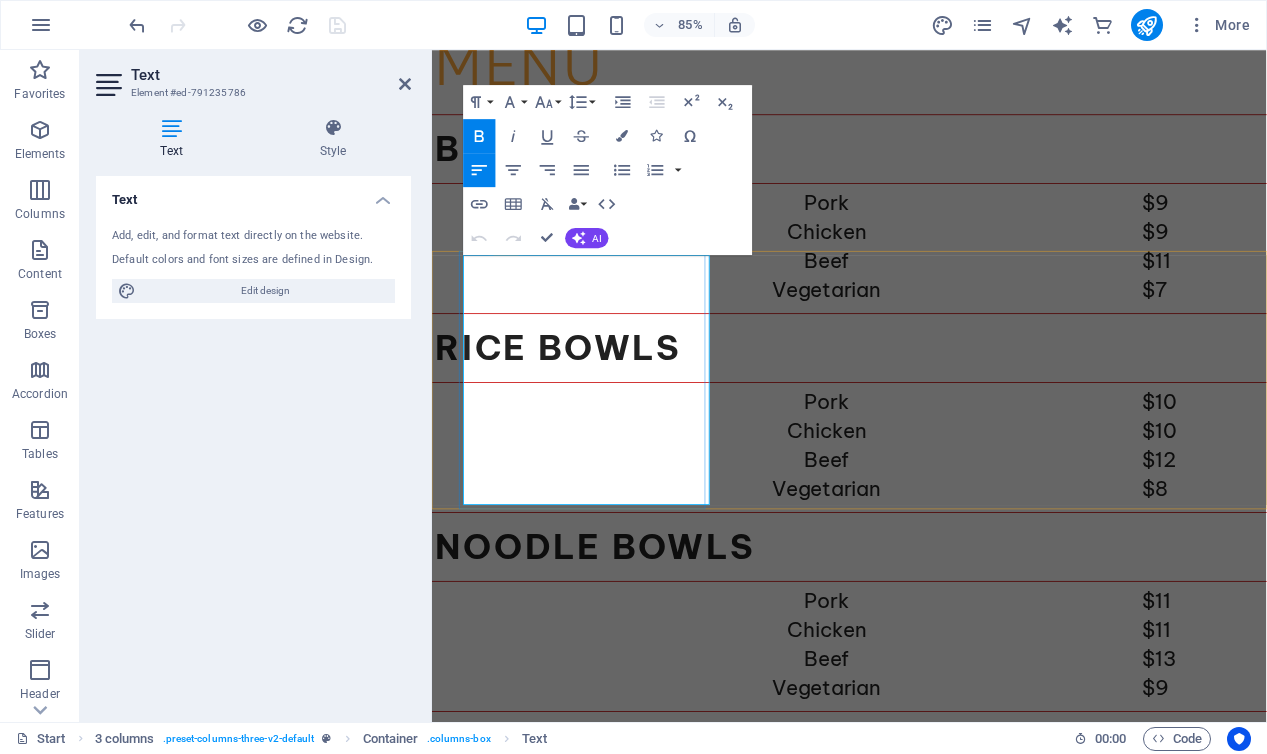 click on "[TIME] + [TIME]" at bounding box center (660, 3242) 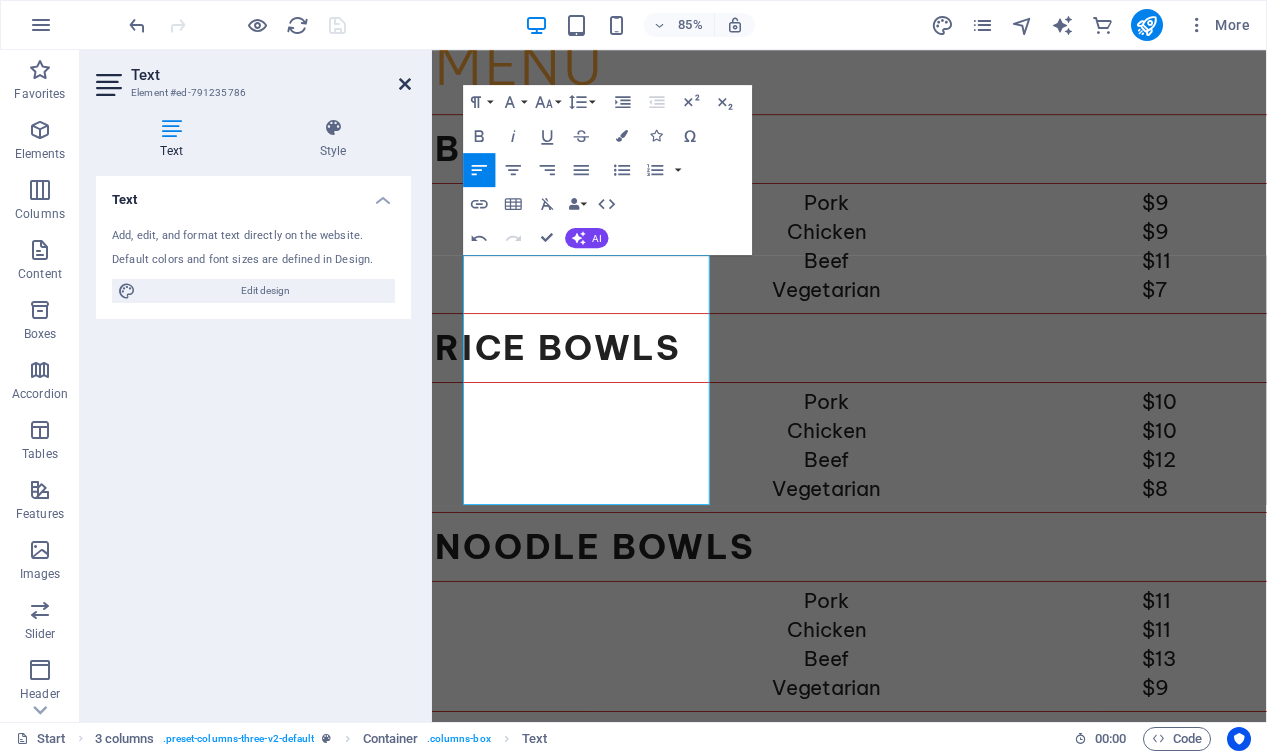 click at bounding box center [405, 84] 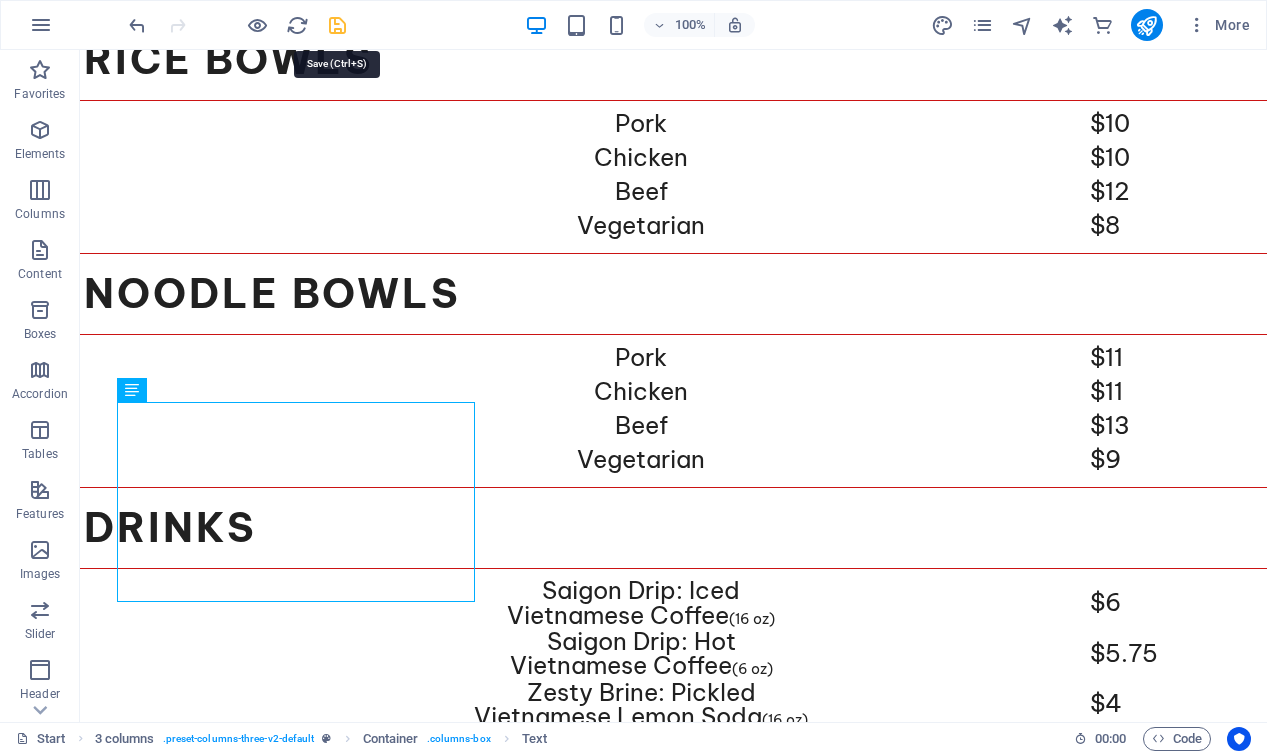 click at bounding box center (337, 25) 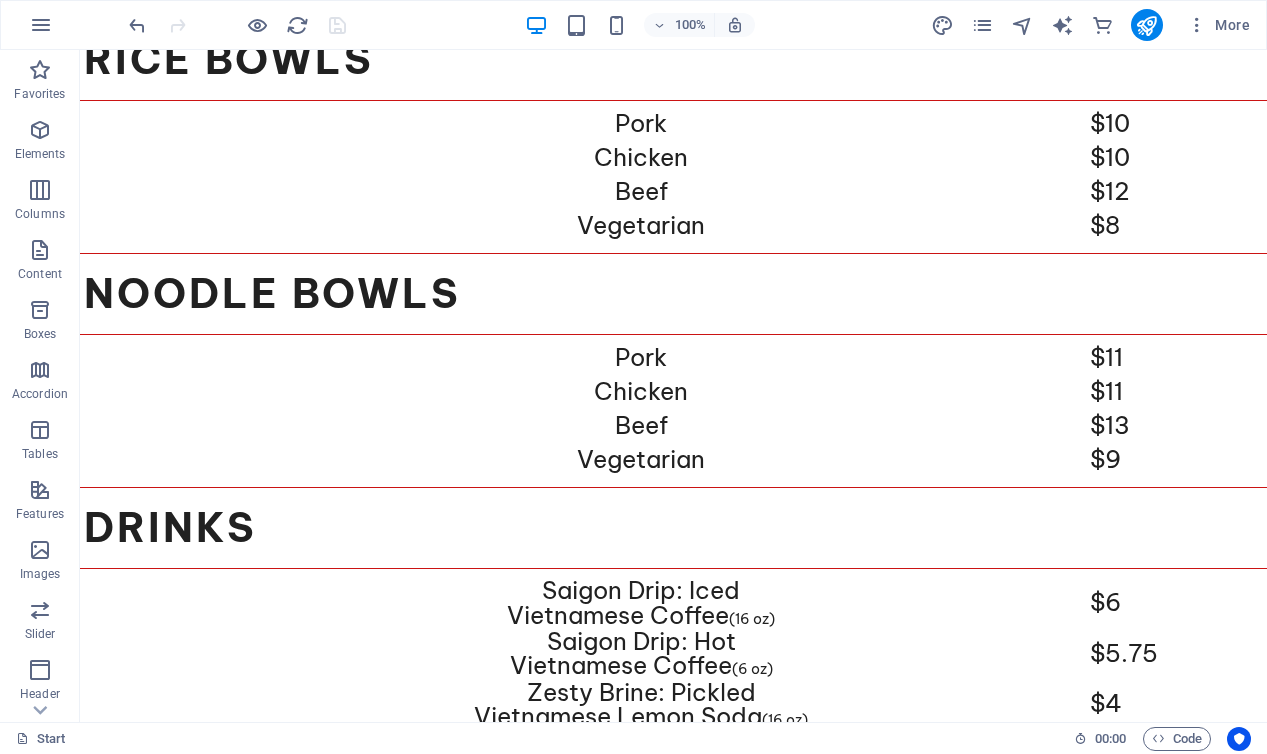 click at bounding box center [263, 217] 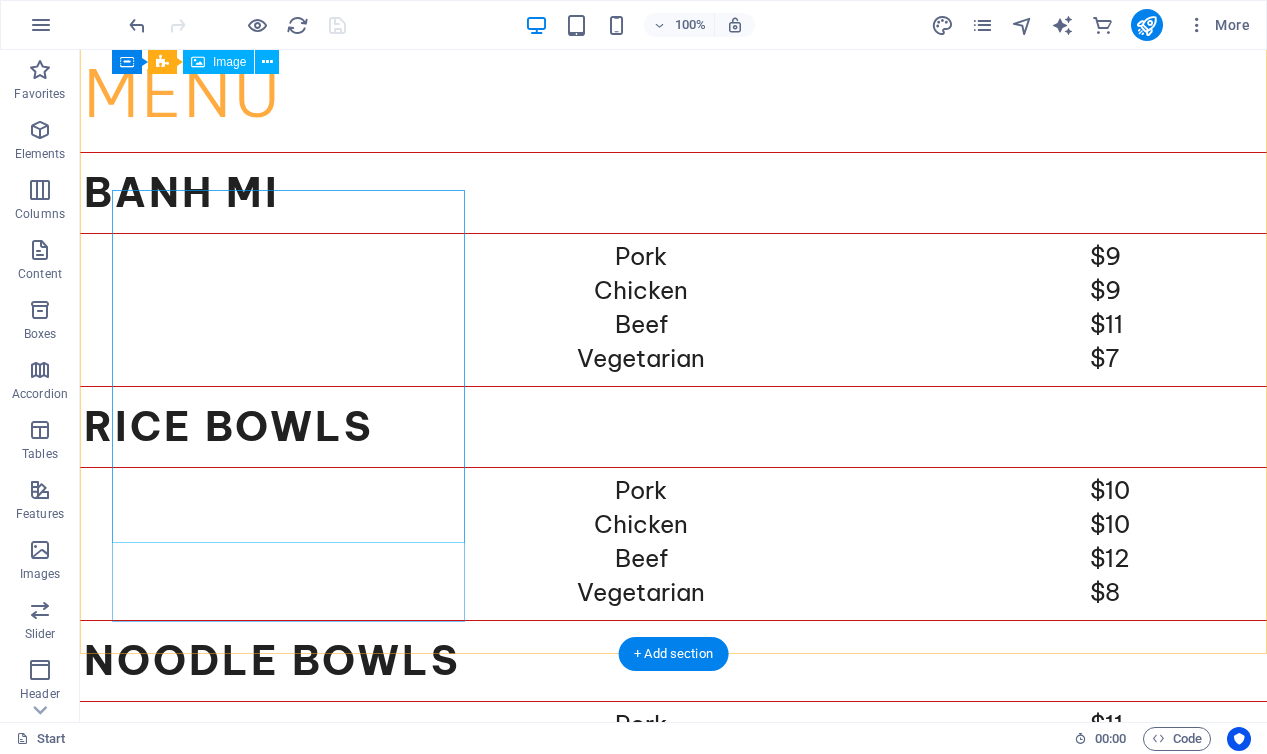 scroll, scrollTop: 5823, scrollLeft: 0, axis: vertical 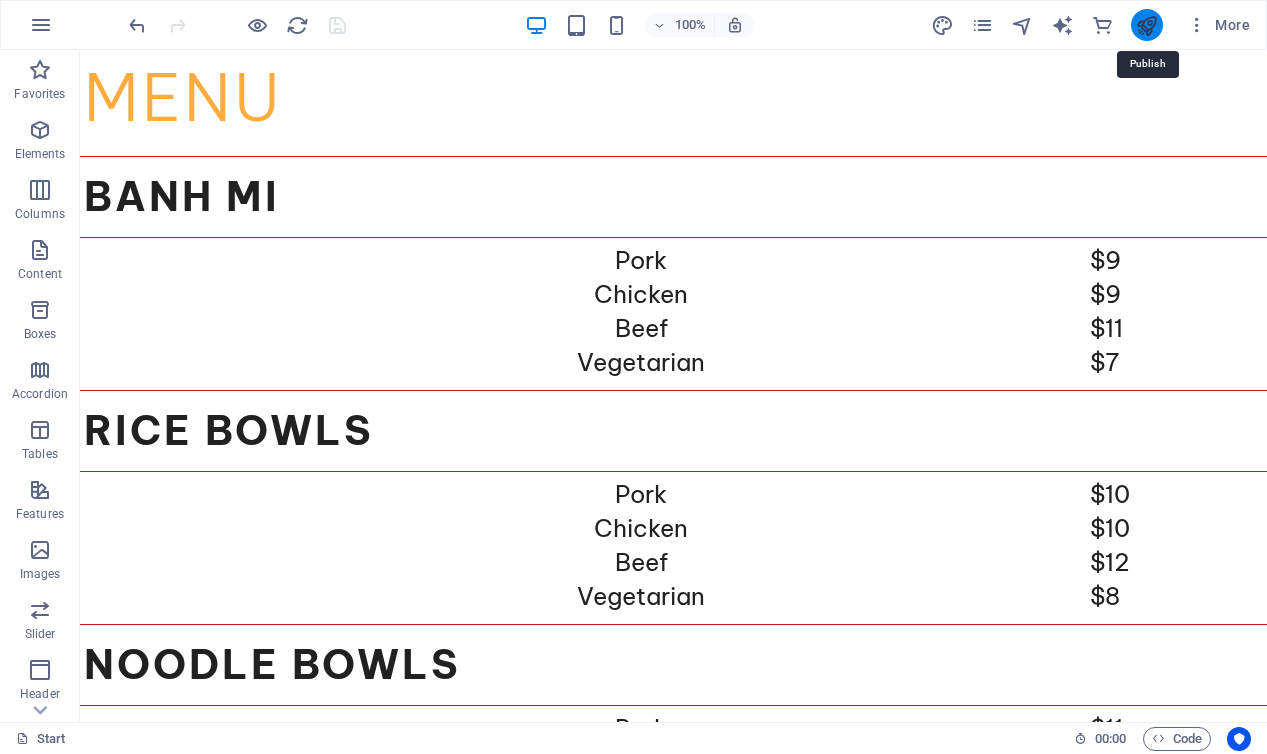 click at bounding box center (1146, 25) 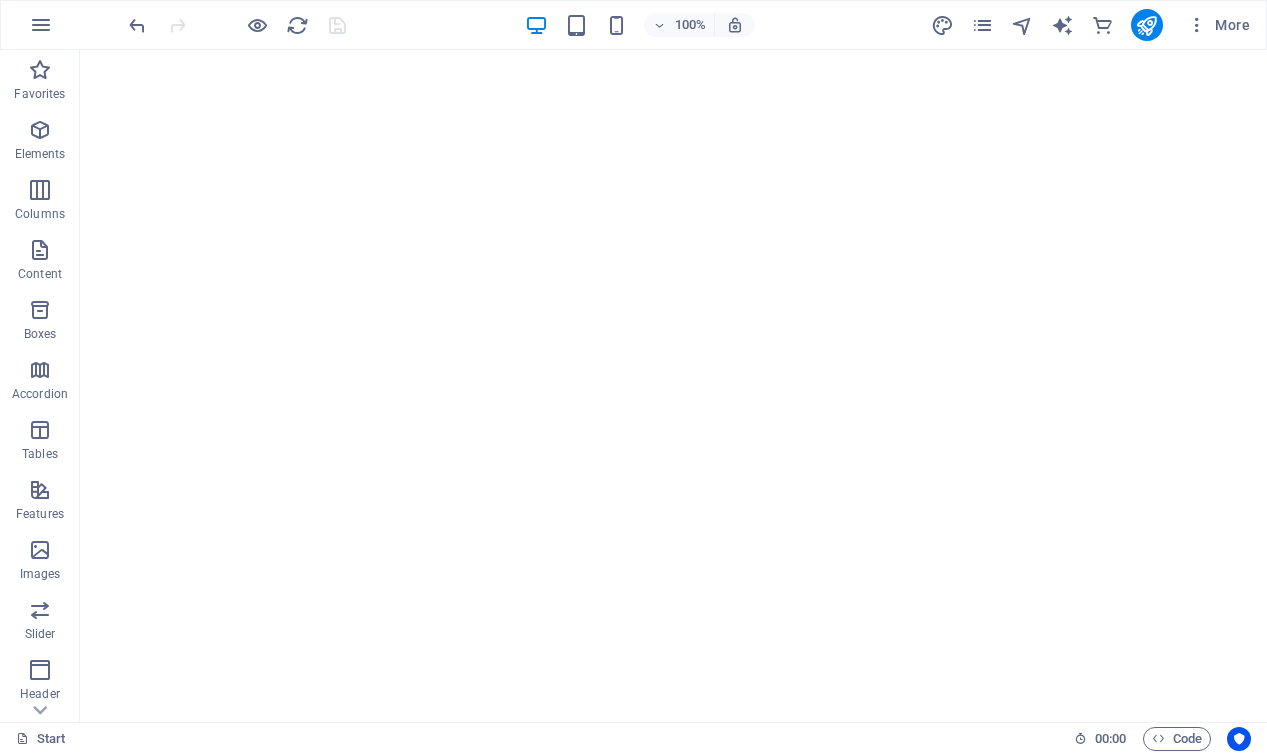 scroll, scrollTop: 0, scrollLeft: 0, axis: both 